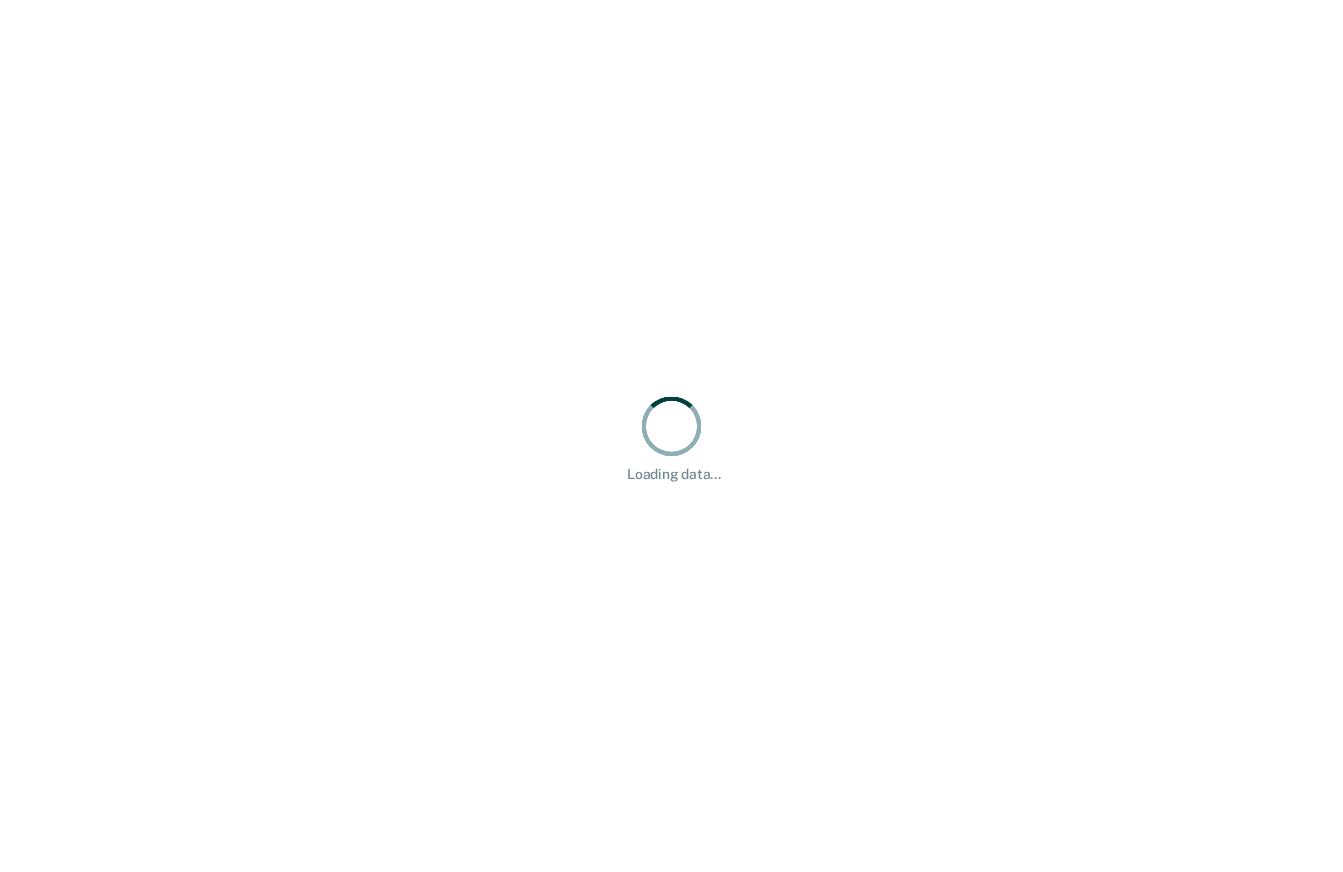 scroll, scrollTop: 0, scrollLeft: 0, axis: both 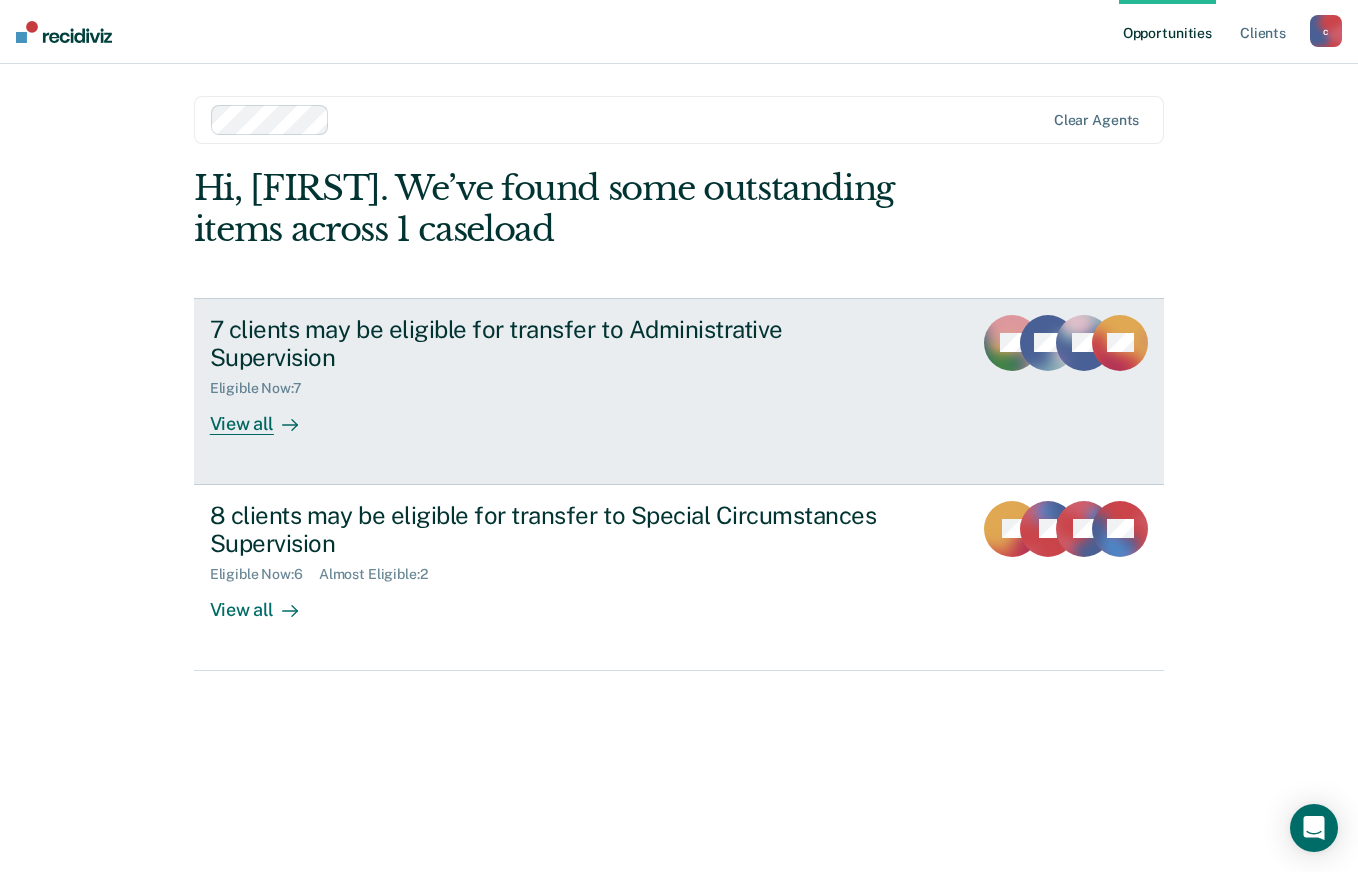 click on "View all" at bounding box center [266, 416] 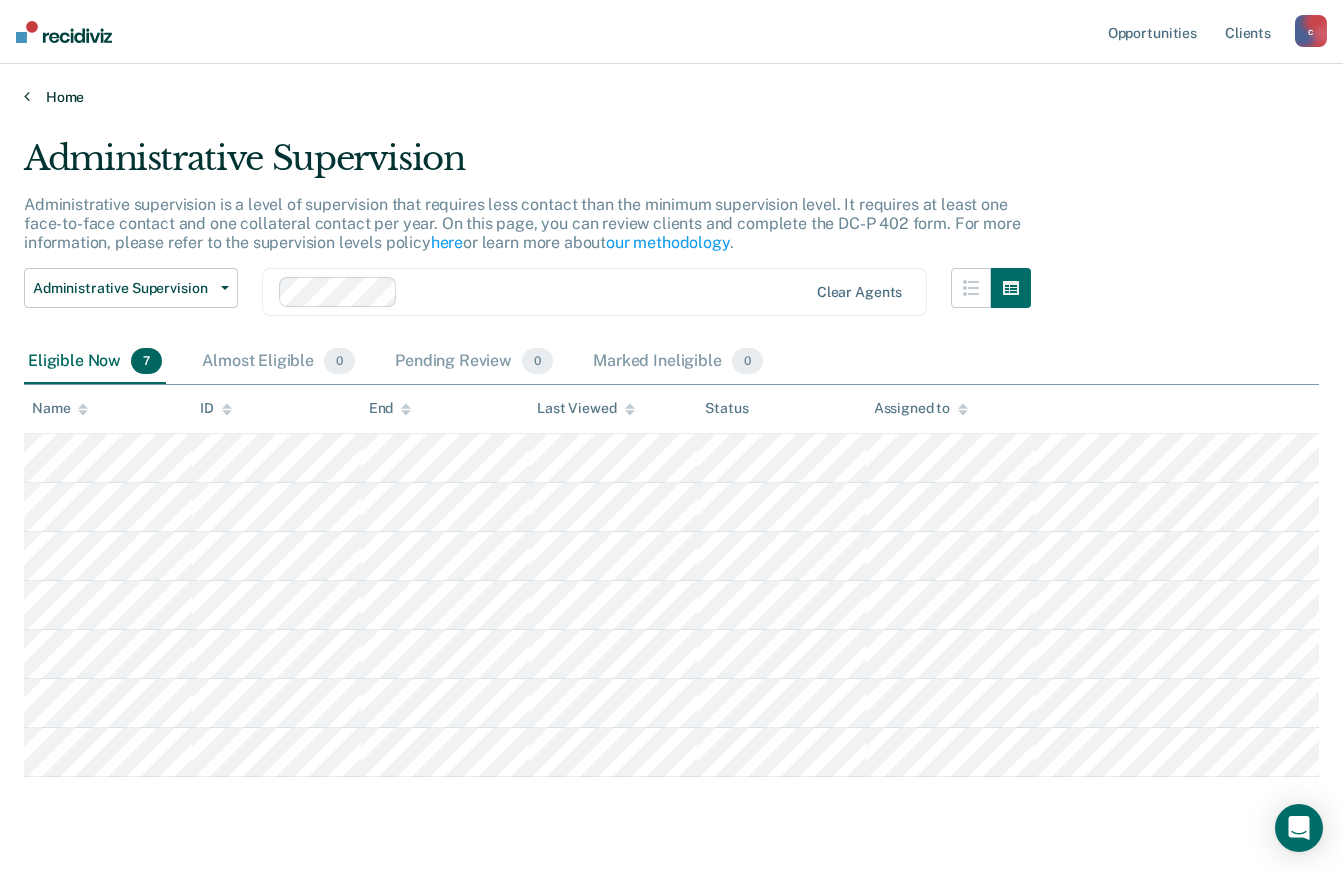 click on "Home" at bounding box center [671, 97] 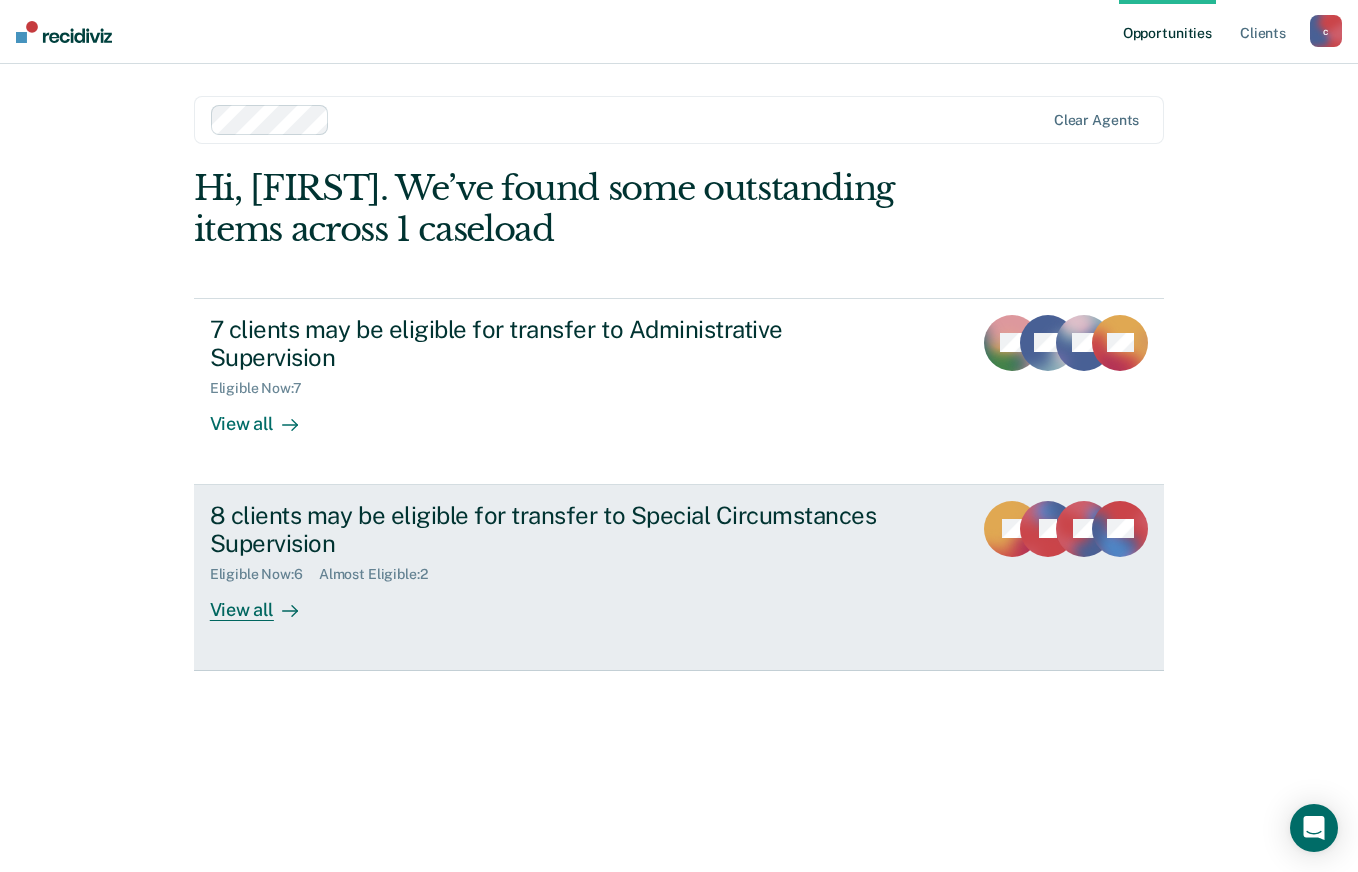 click on "View all" at bounding box center [266, 602] 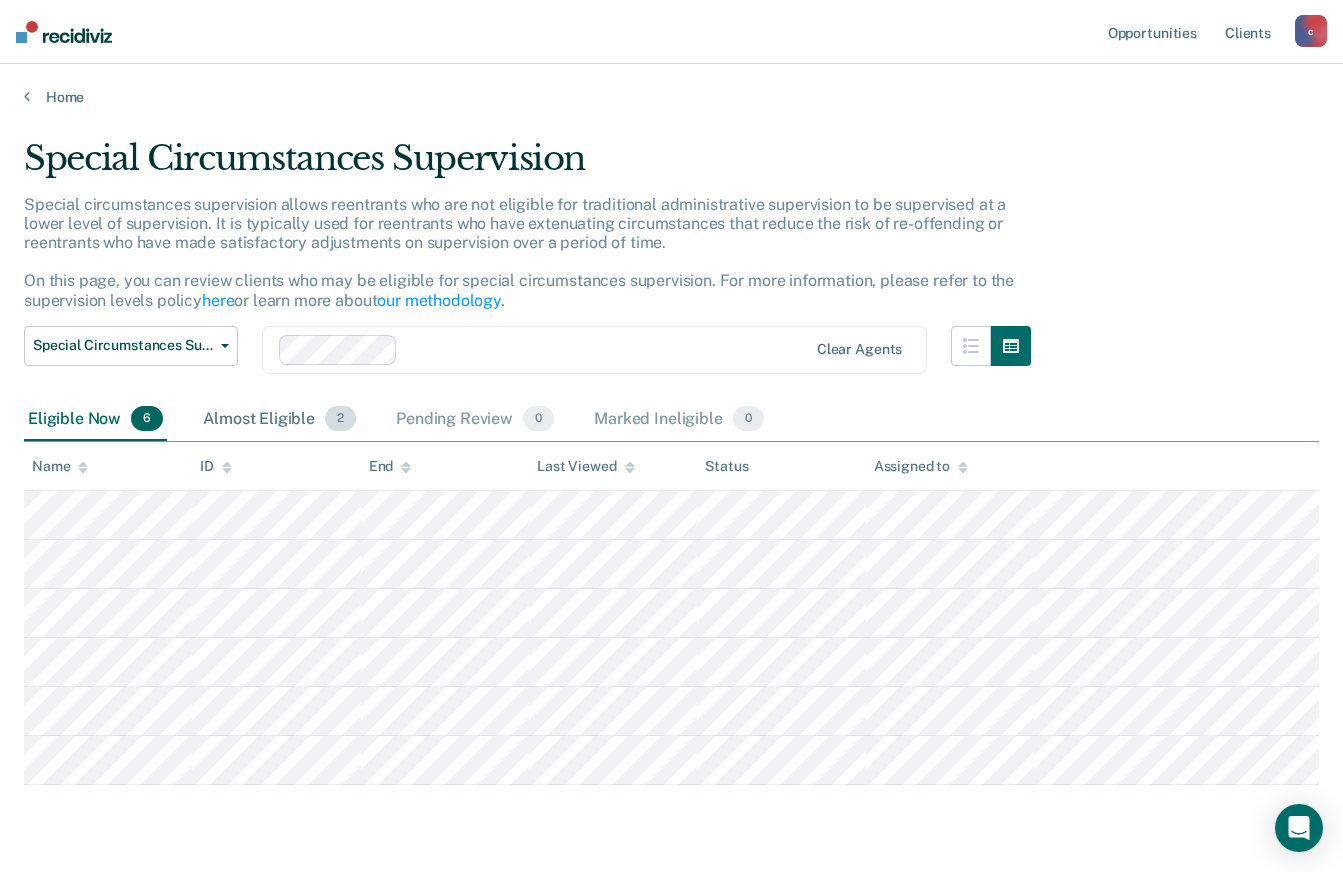 click on "Almost Eligible 2" at bounding box center [279, 420] 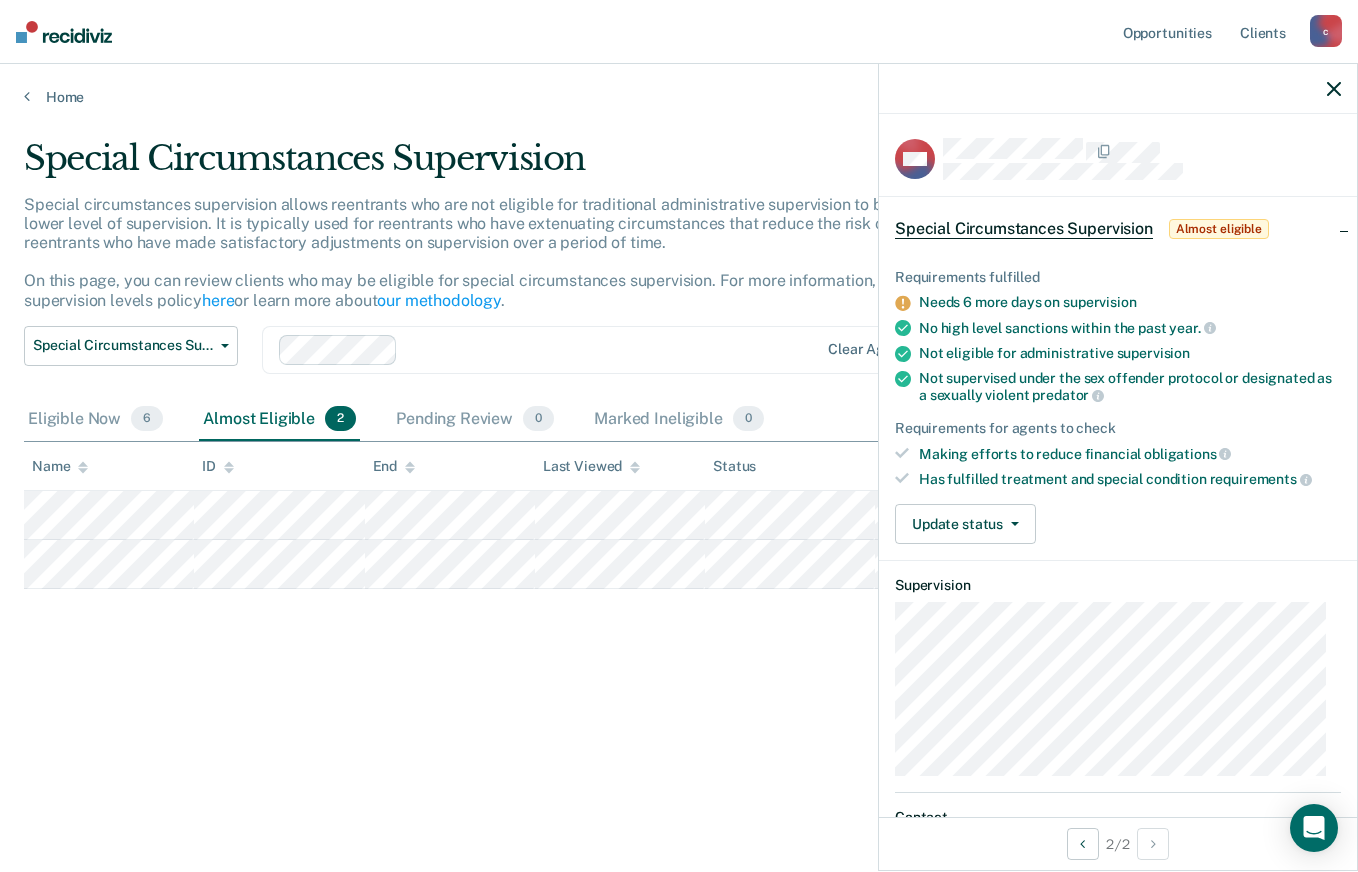 click on "Special Circumstances Supervision   Special circumstances supervision allows reentrants who are not eligible for traditional administrative supervision to be supervised at a lower level of supervision. It is typically used for reentrants who have extenuating circumstances that reduce the risk of re-offending or reentrants who have made satisfactory adjustments on supervision over a period of time. On this page, you can review clients who may be eligible for special circumstances supervision. For more information, please refer to the supervision levels policy  here  or learn more about  our methodology .  Special Circumstances Supervision Administrative Supervision Special Circumstances Supervision Clear   agents Eligible Now 6 Almost Eligible 2 Pending Review 0 Marked Ineligible 0
To pick up a draggable item, press the space bar.
While dragging, use the arrow keys to move the item.
Press space again to drop the item in its new position, or press escape to cancel.
Name ID End Last Viewed Status" at bounding box center (679, 486) 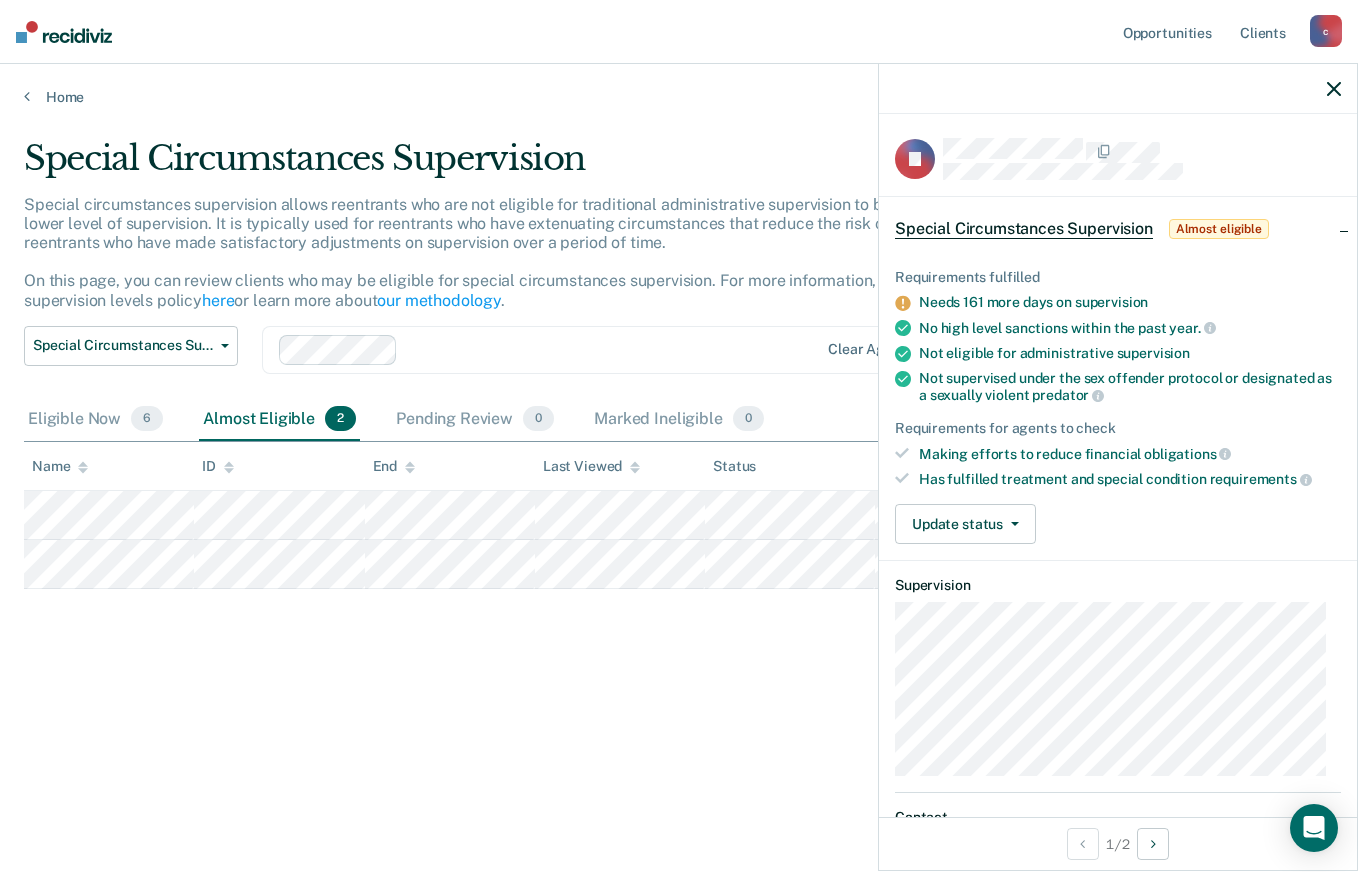 click on "Special Circumstances Supervision   Special circumstances supervision allows reentrants who are not eligible for traditional administrative supervision to be supervised at a lower level of supervision. It is typically used for reentrants who have extenuating circumstances that reduce the risk of re-offending or reentrants who have made satisfactory adjustments on supervision over a period of time. On this page, you can review clients who may be eligible for special circumstances supervision. For more information, please refer to the supervision levels policy  here  or learn more about  our methodology .  Special Circumstances Supervision Administrative Supervision Special Circumstances Supervision Clear   agents Eligible Now 6 Almost Eligible 2 Pending Review 0 Marked Ineligible 0
To pick up a draggable item, press the space bar.
While dragging, use the arrow keys to move the item.
Press space again to drop the item in its new position, or press escape to cancel.
Name ID End Last Viewed Status" at bounding box center (679, 430) 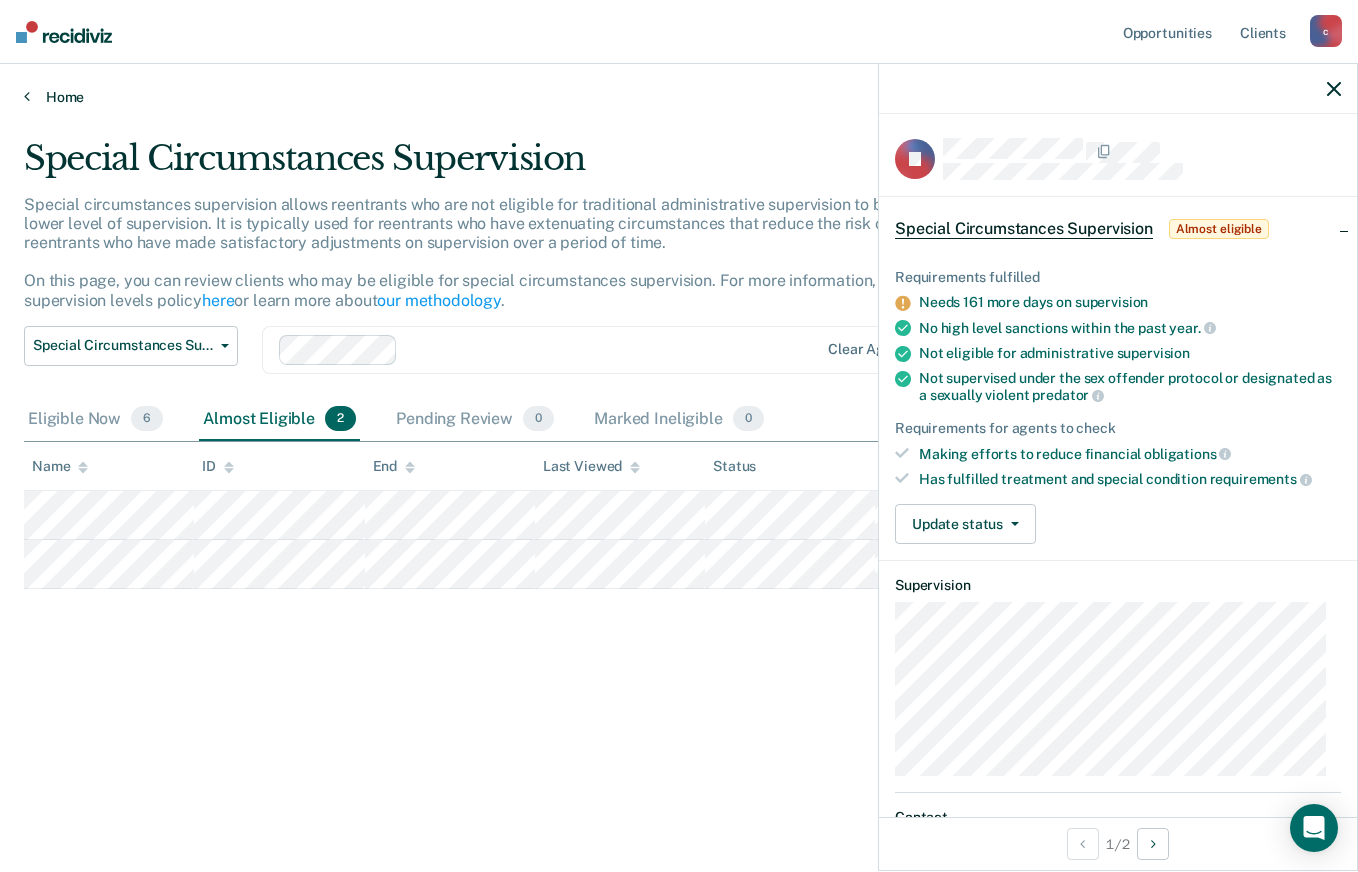 click on "Home" at bounding box center [679, 97] 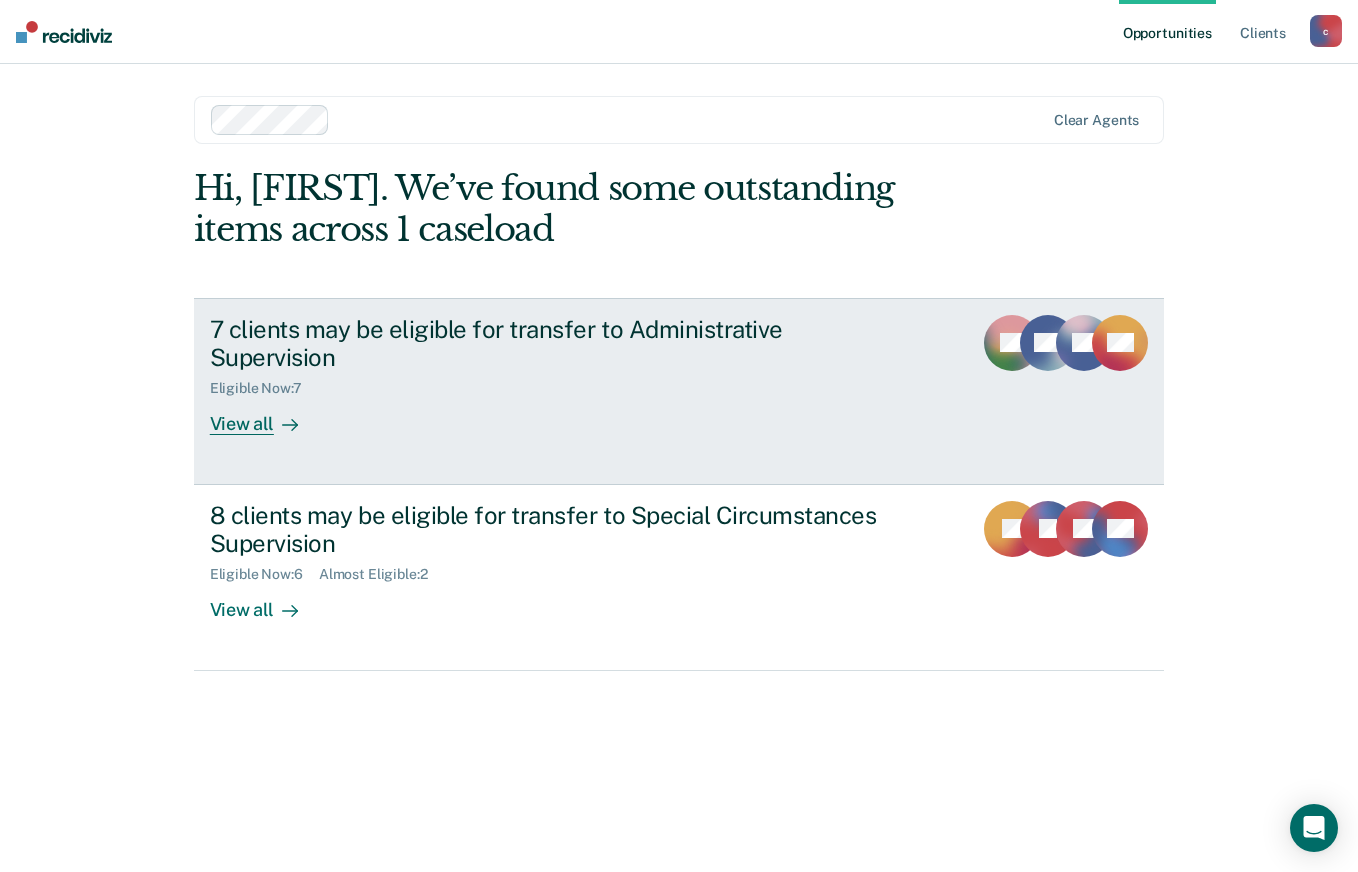 click on "View all" at bounding box center (266, 416) 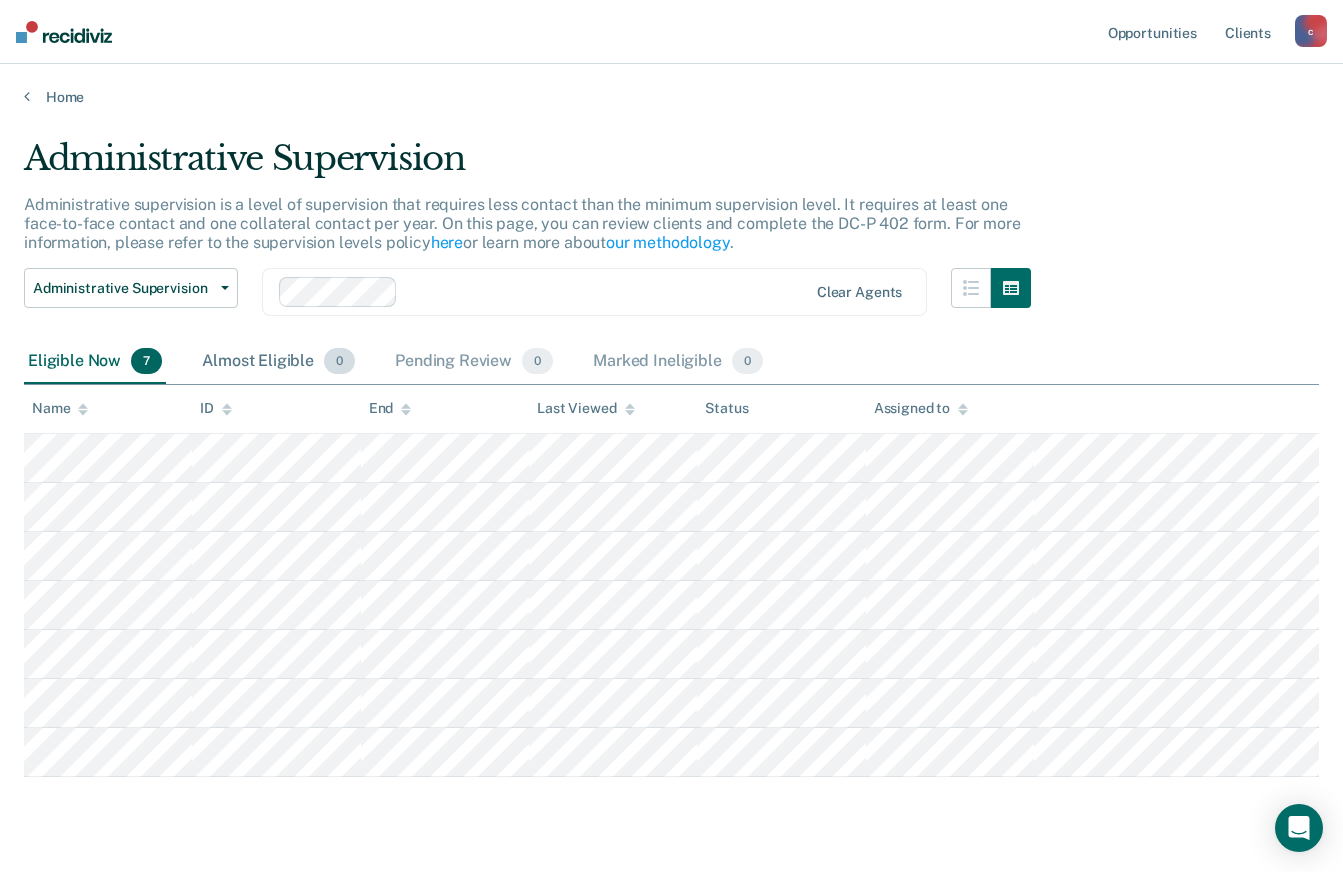 click on "Almost Eligible 0" at bounding box center [278, 362] 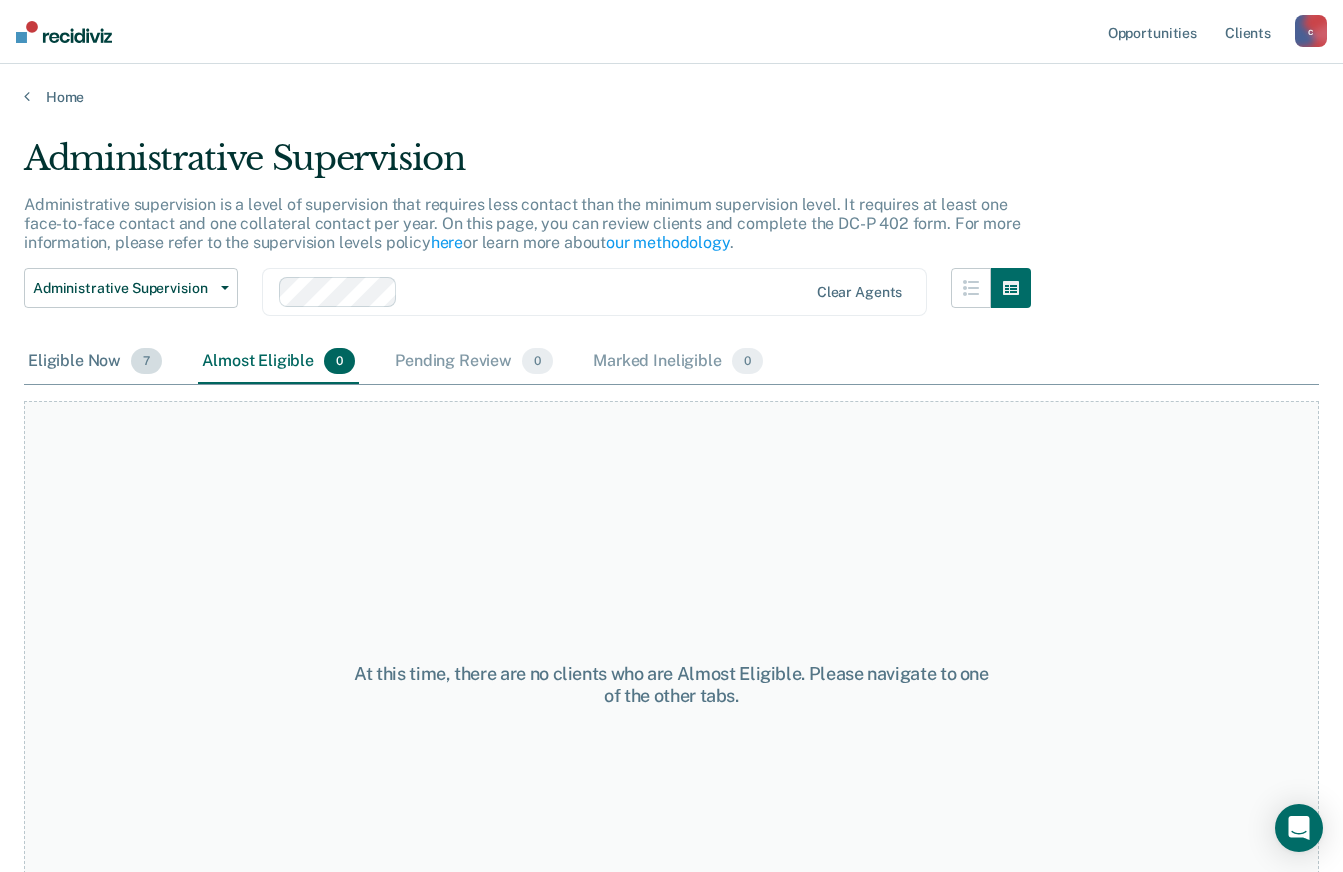 click on "Eligible Now 7" at bounding box center (95, 362) 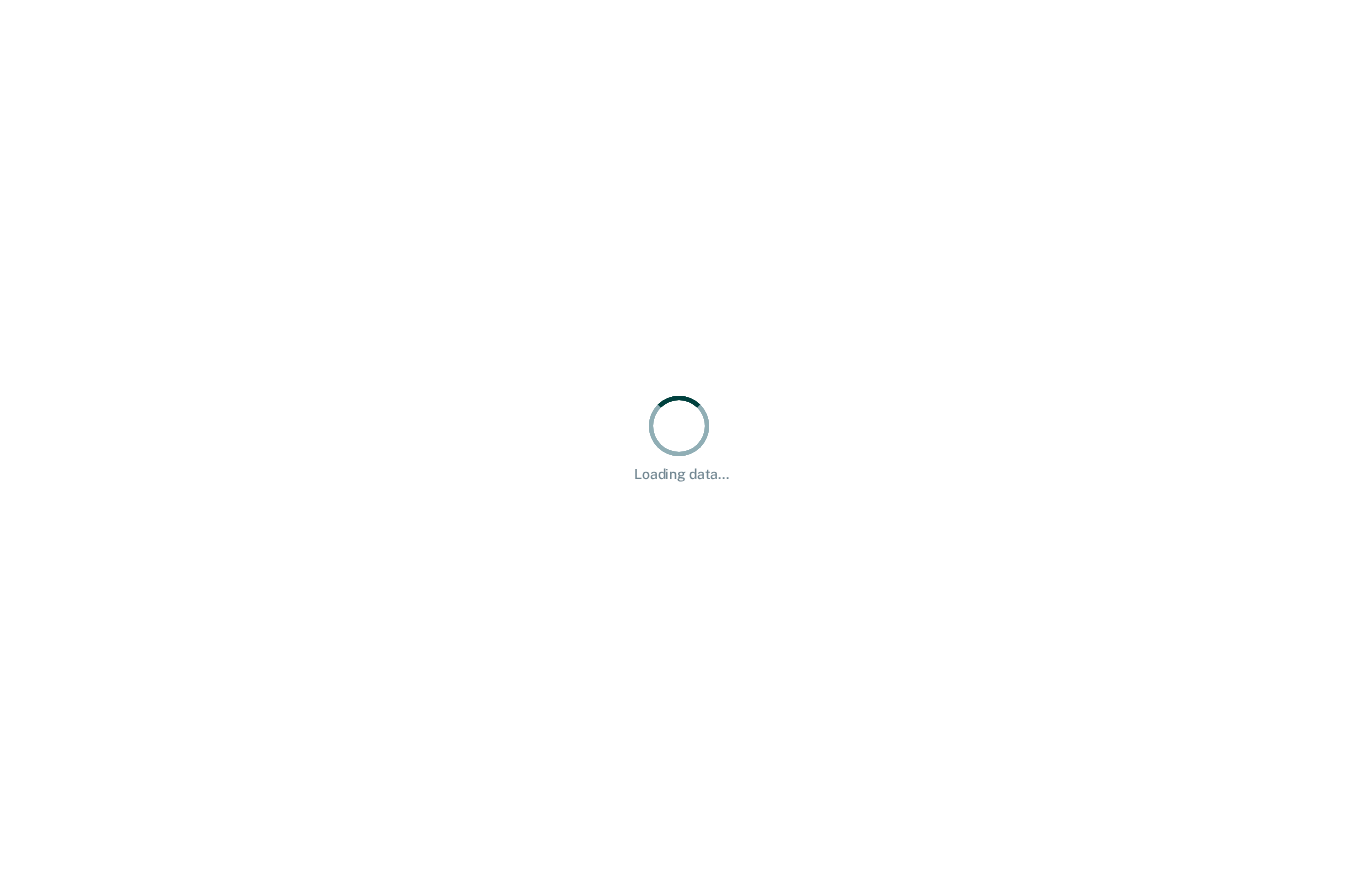 scroll, scrollTop: 0, scrollLeft: 0, axis: both 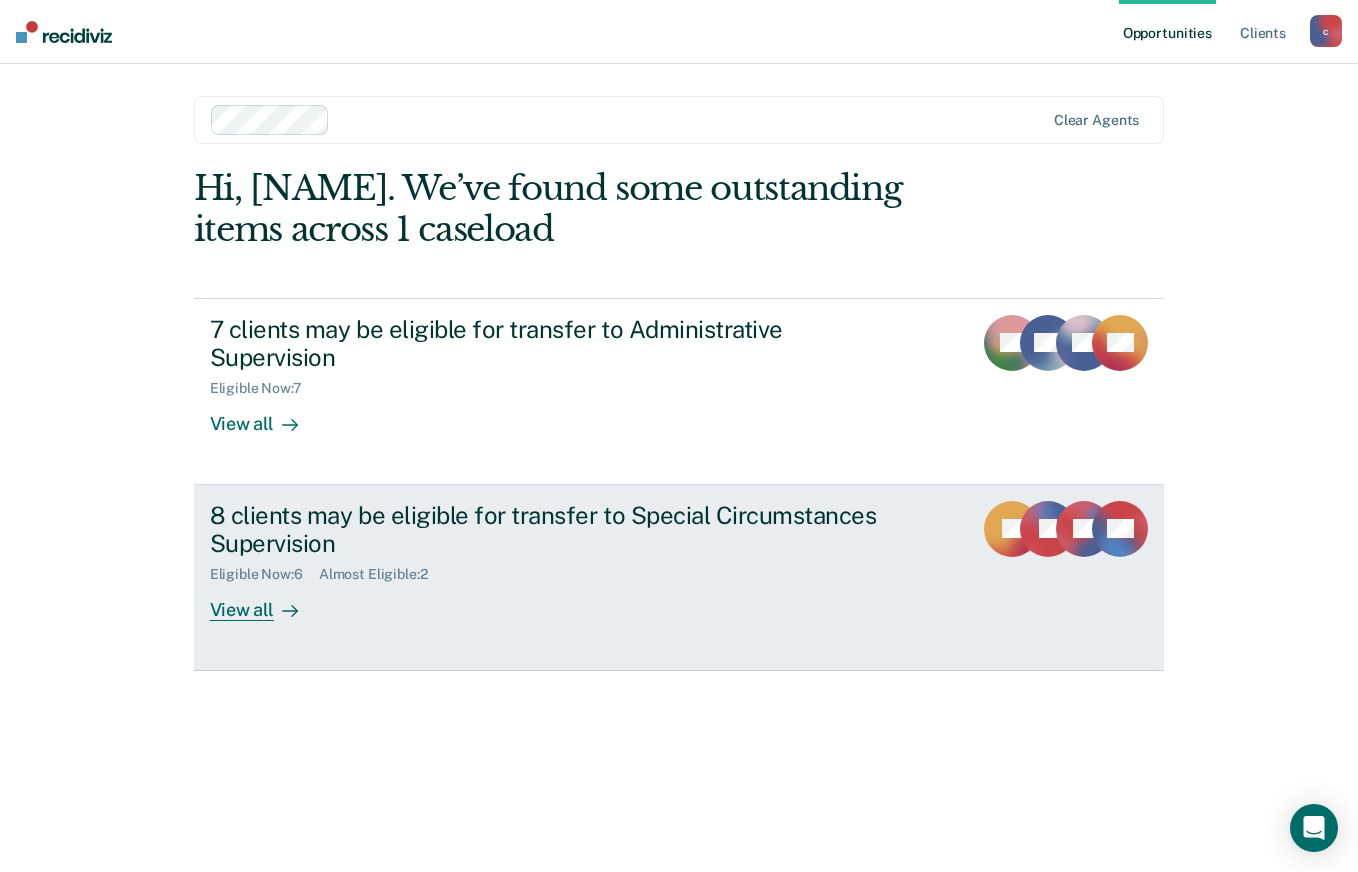 click on "View all" at bounding box center [266, 602] 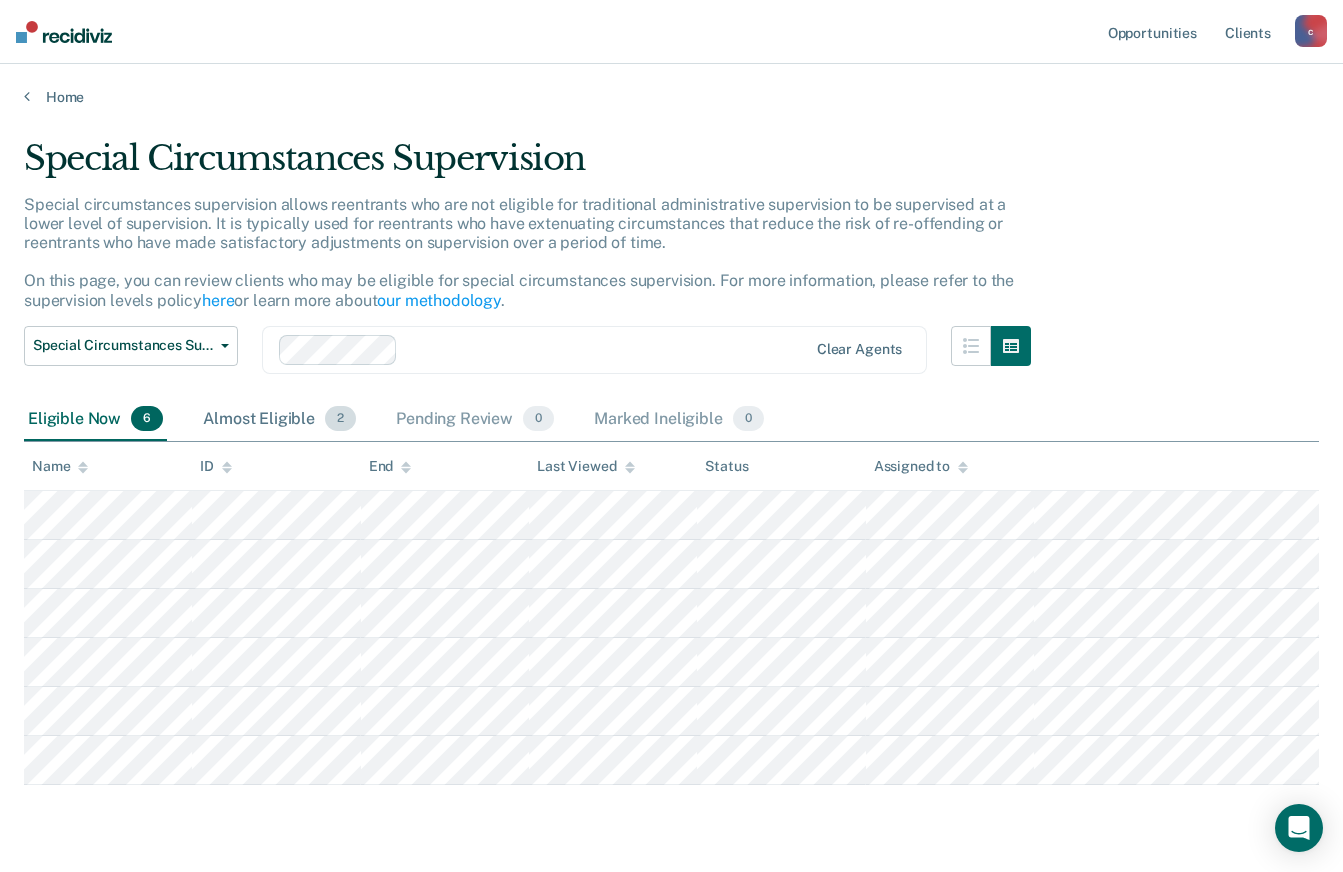 click on "Almost Eligible 2" at bounding box center (279, 420) 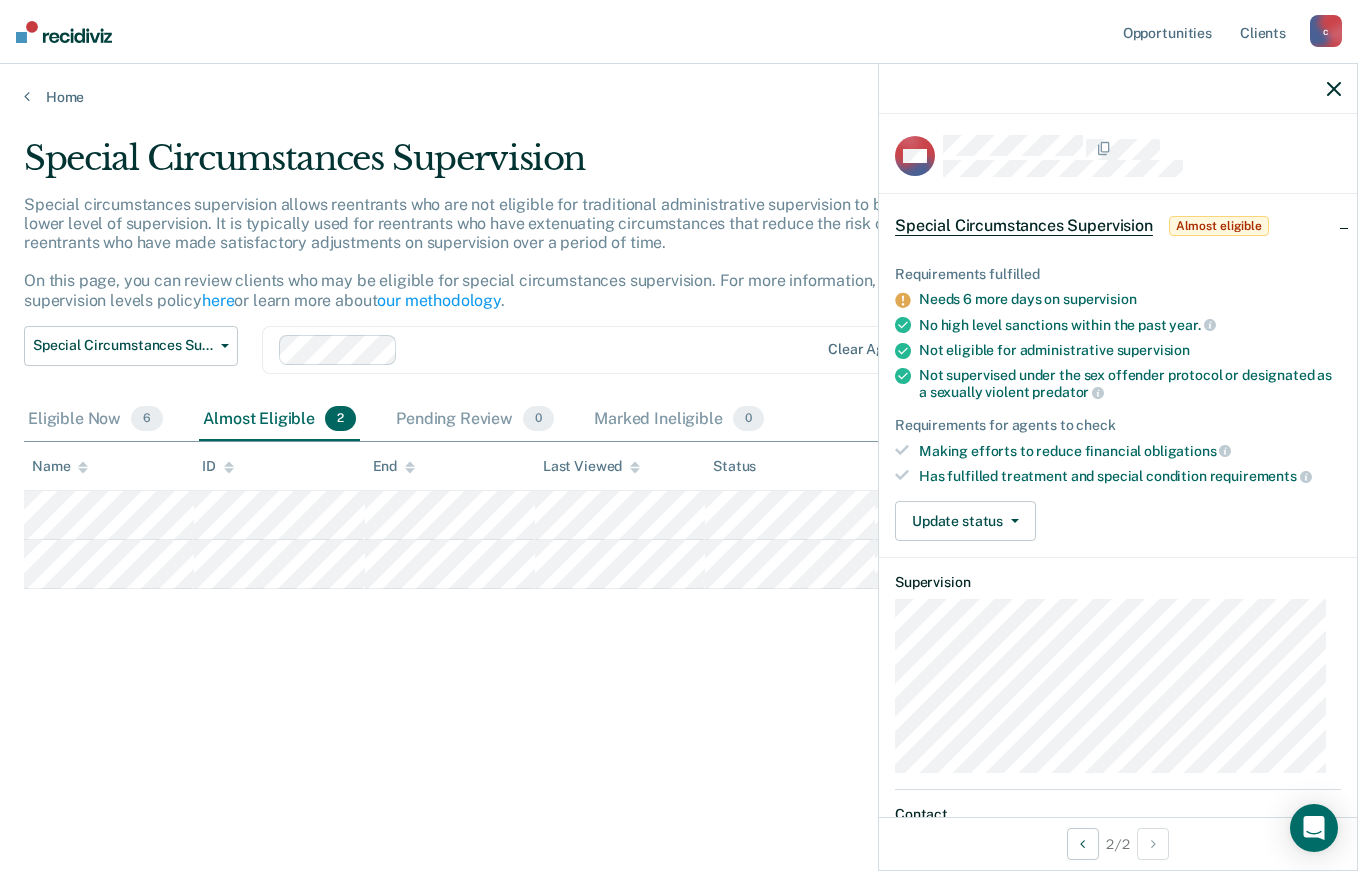 scroll, scrollTop: 0, scrollLeft: 0, axis: both 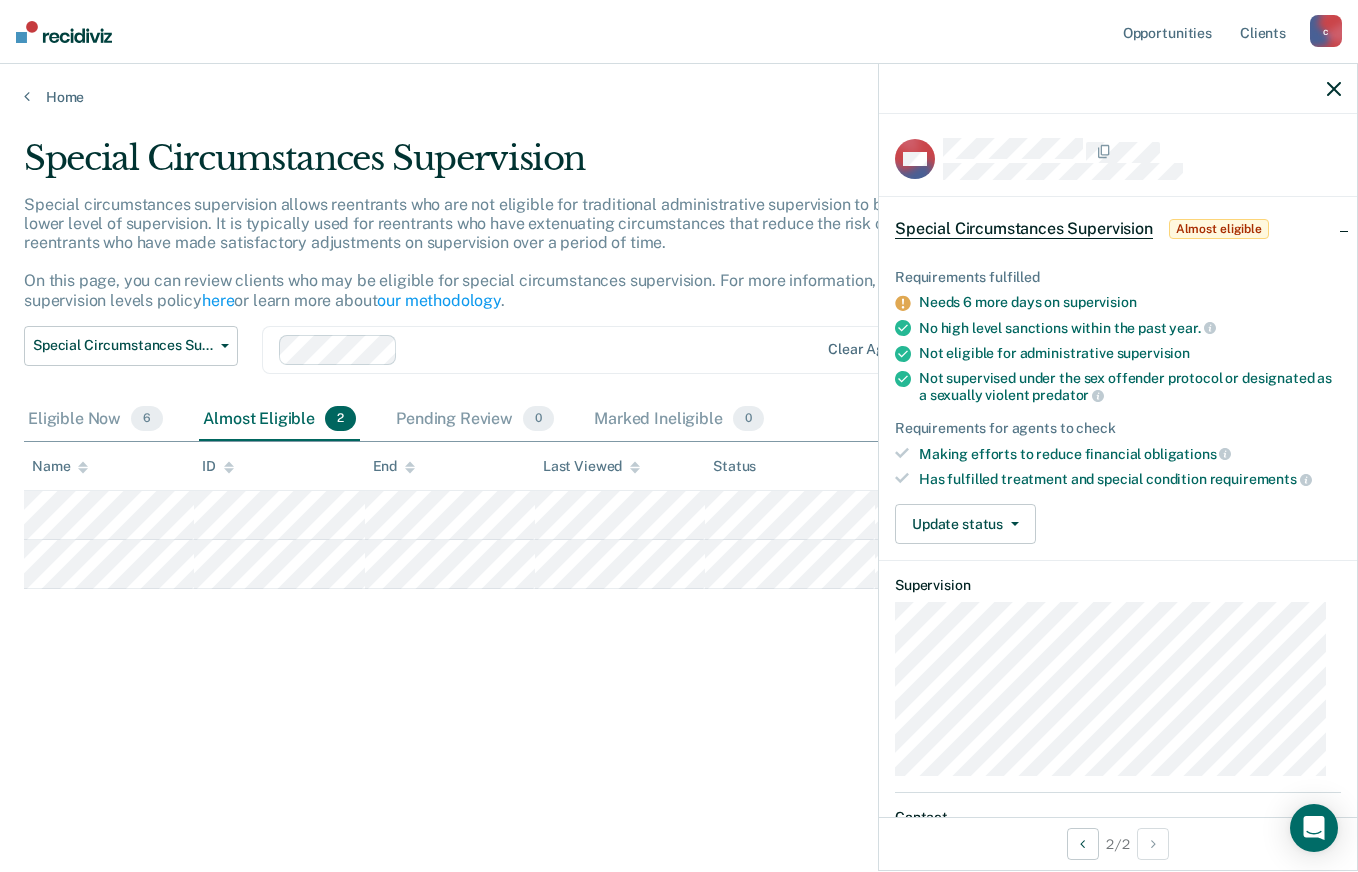 click on "Special Circumstances Supervision   Special circumstances supervision allows reentrants who are not eligible for traditional administrative supervision to be supervised at a lower level of supervision. It is typically used for reentrants who have extenuating circumstances that reduce the risk of re-offending or reentrants who have made satisfactory adjustments on supervision over a period of time. On this page, you can review clients who may be eligible for special circumstances supervision. For more information, please refer to the supervision levels policy  here  or learn more about  our methodology .  Special Circumstances Supervision Administrative Supervision Special Circumstances Supervision Clear   agents Eligible Now 6 Almost Eligible 2 Pending Review 0 Marked Ineligible 0
To pick up a draggable item, press the space bar.
While dragging, use the arrow keys to move the item.
Press space again to drop the item in its new position, or press escape to cancel.
Name ID End Last Viewed Status" at bounding box center [679, 430] 